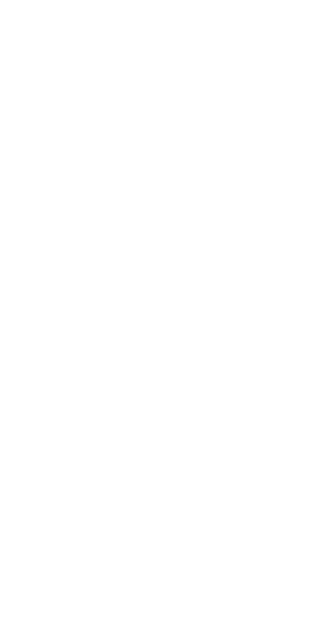 scroll, scrollTop: 0, scrollLeft: 0, axis: both 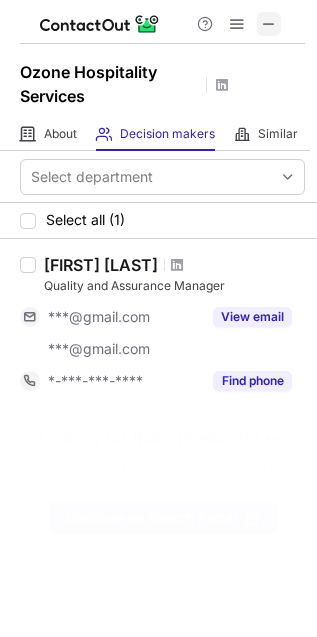click at bounding box center (269, 24) 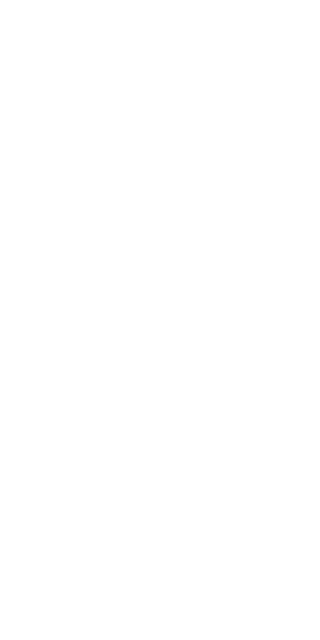 scroll, scrollTop: 0, scrollLeft: 0, axis: both 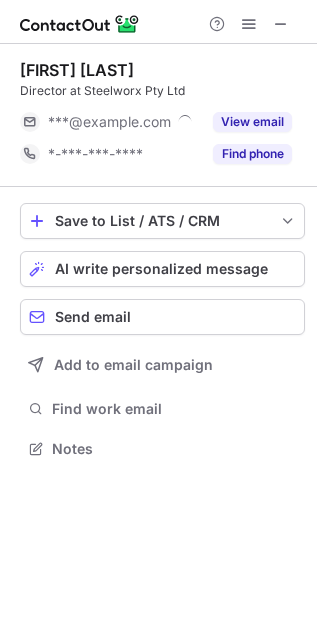 click on "Find phone" at bounding box center [252, 154] 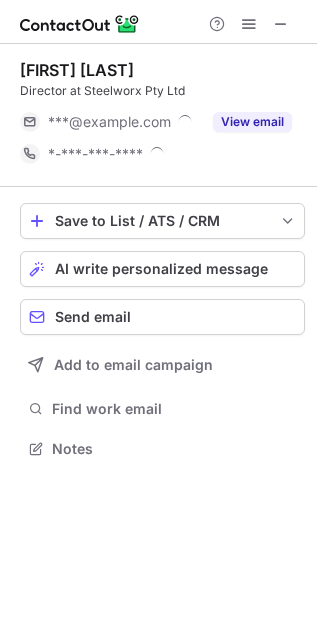scroll, scrollTop: 9, scrollLeft: 9, axis: both 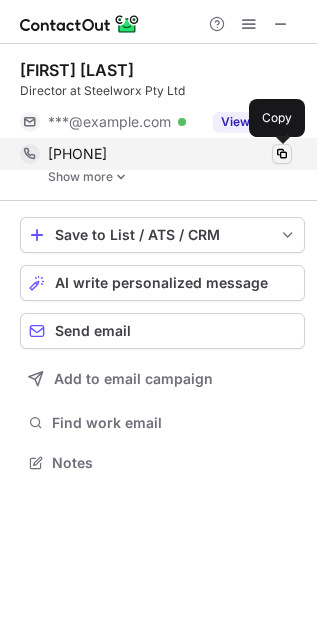 click at bounding box center [282, 154] 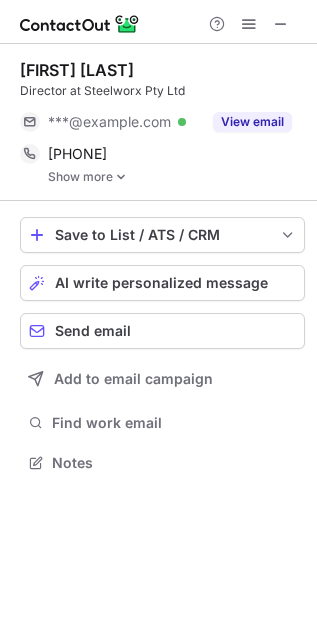 type 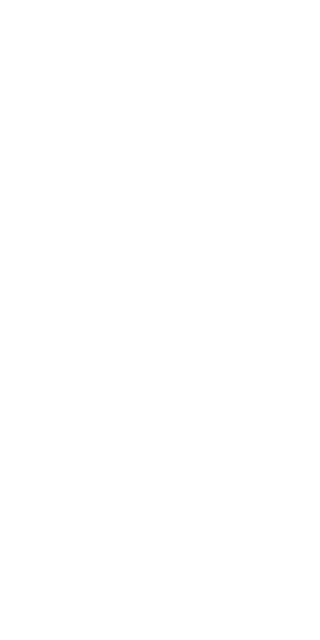 scroll, scrollTop: 0, scrollLeft: 0, axis: both 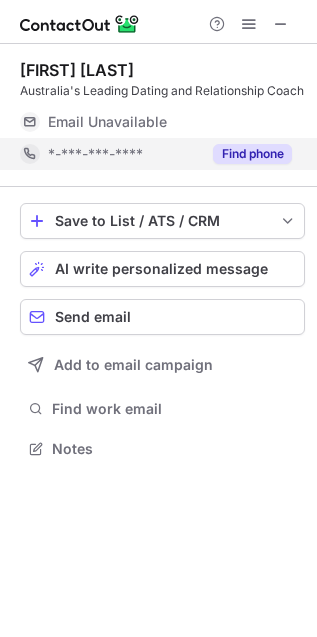 click on "Find phone" at bounding box center (252, 154) 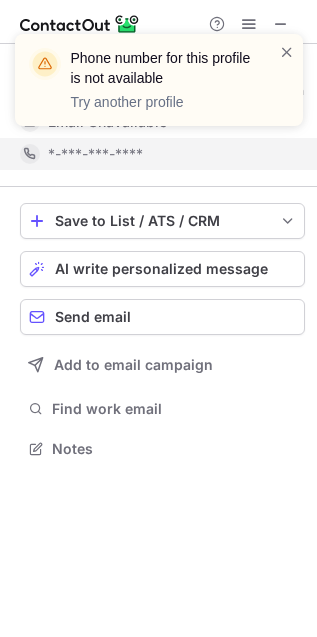 scroll, scrollTop: 442, scrollLeft: 317, axis: both 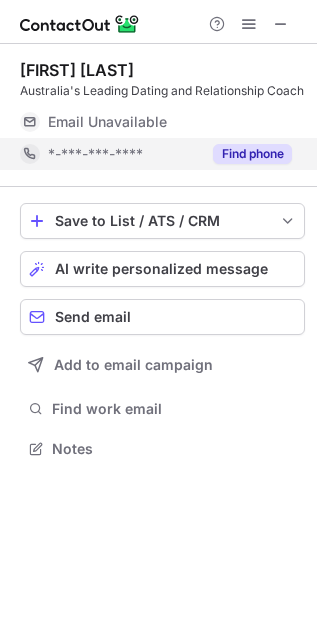 click on "Find phone" at bounding box center (252, 154) 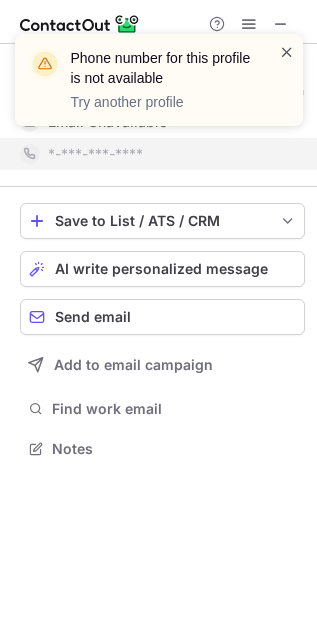 click at bounding box center [287, 52] 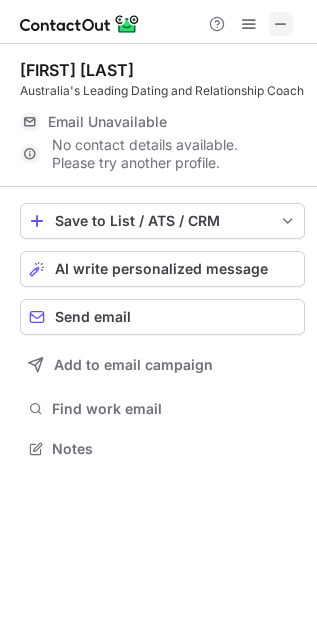 click at bounding box center (281, 24) 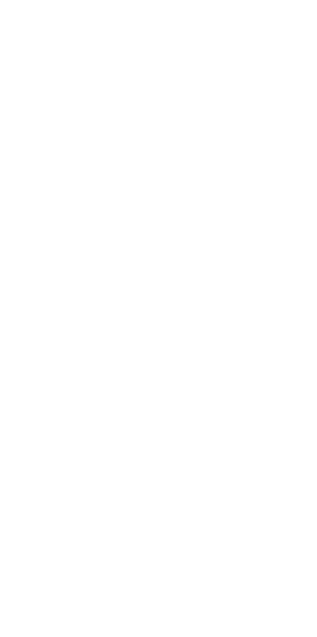 scroll, scrollTop: 0, scrollLeft: 0, axis: both 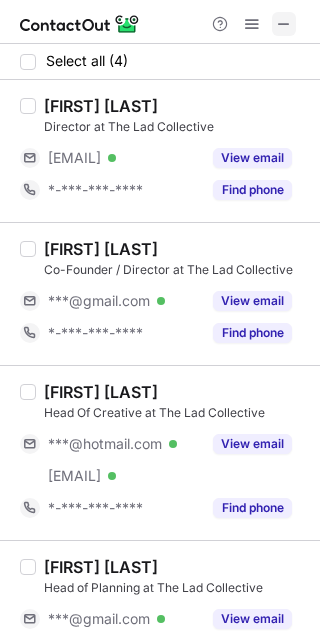 click at bounding box center (284, 24) 